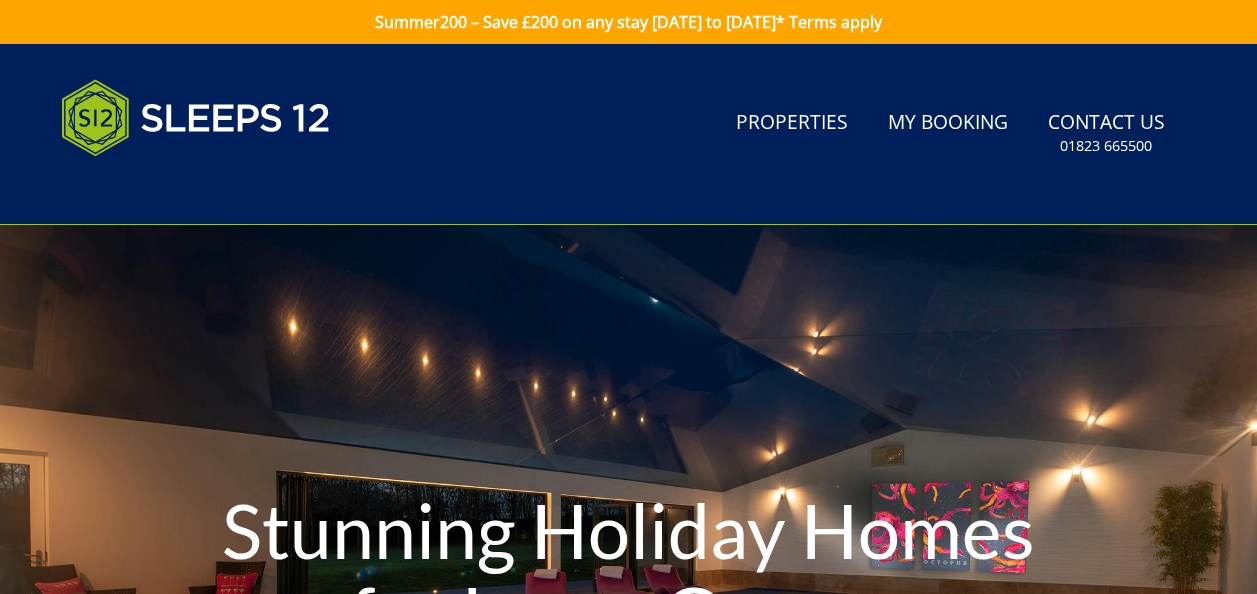 scroll, scrollTop: 0, scrollLeft: 0, axis: both 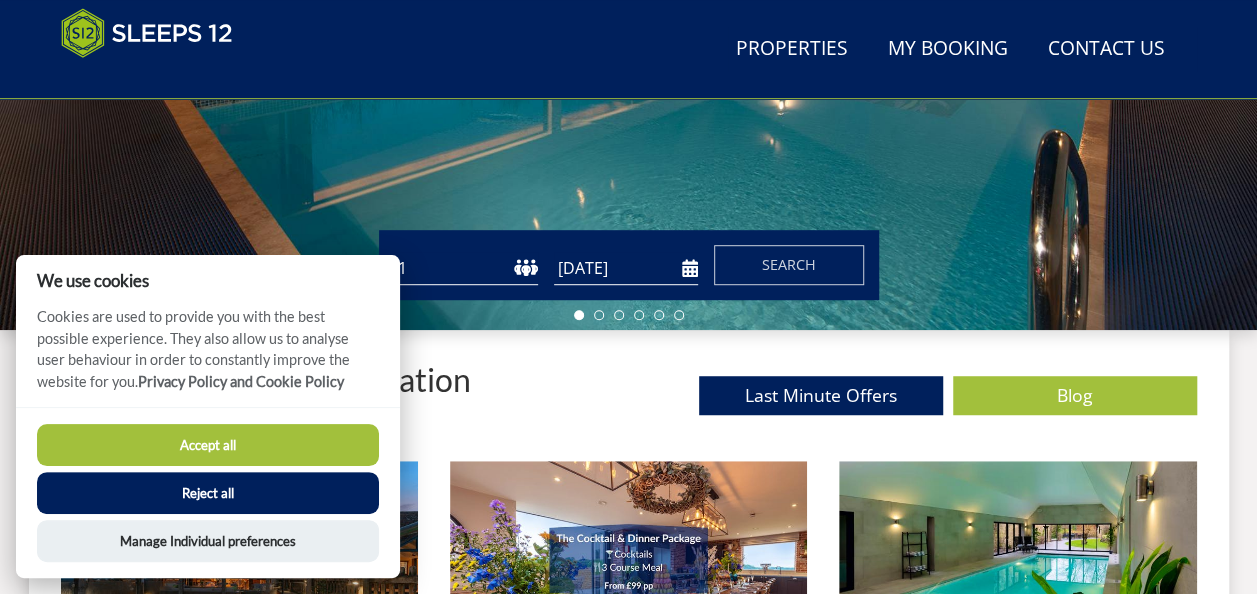 click on "Reject all" at bounding box center (208, 493) 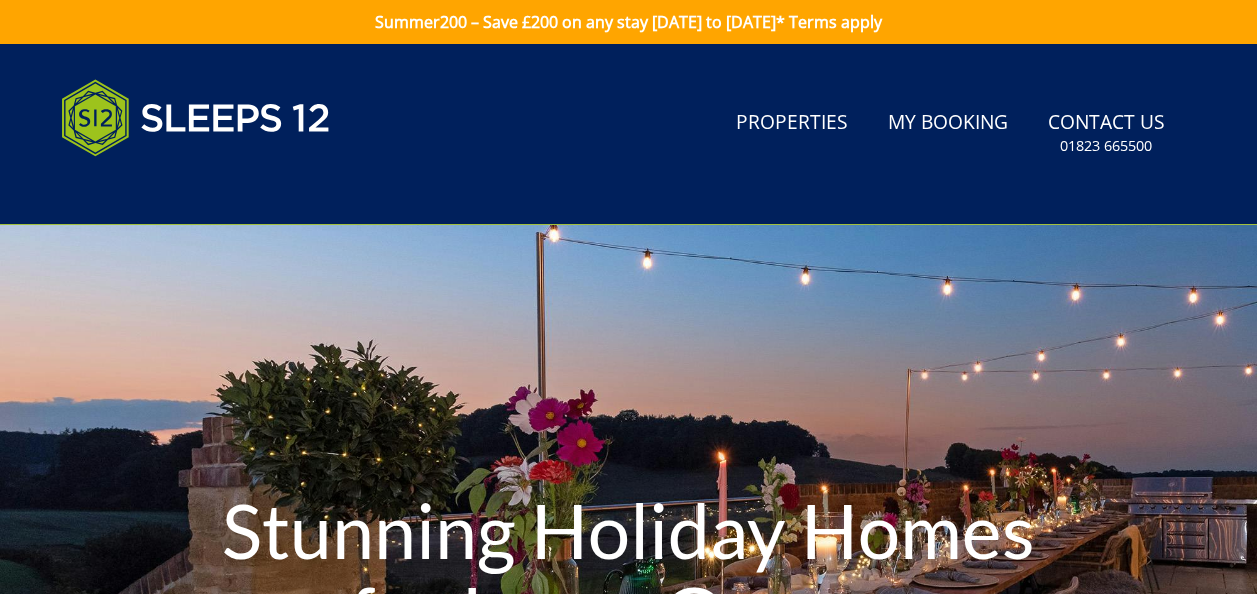 scroll, scrollTop: 595, scrollLeft: 0, axis: vertical 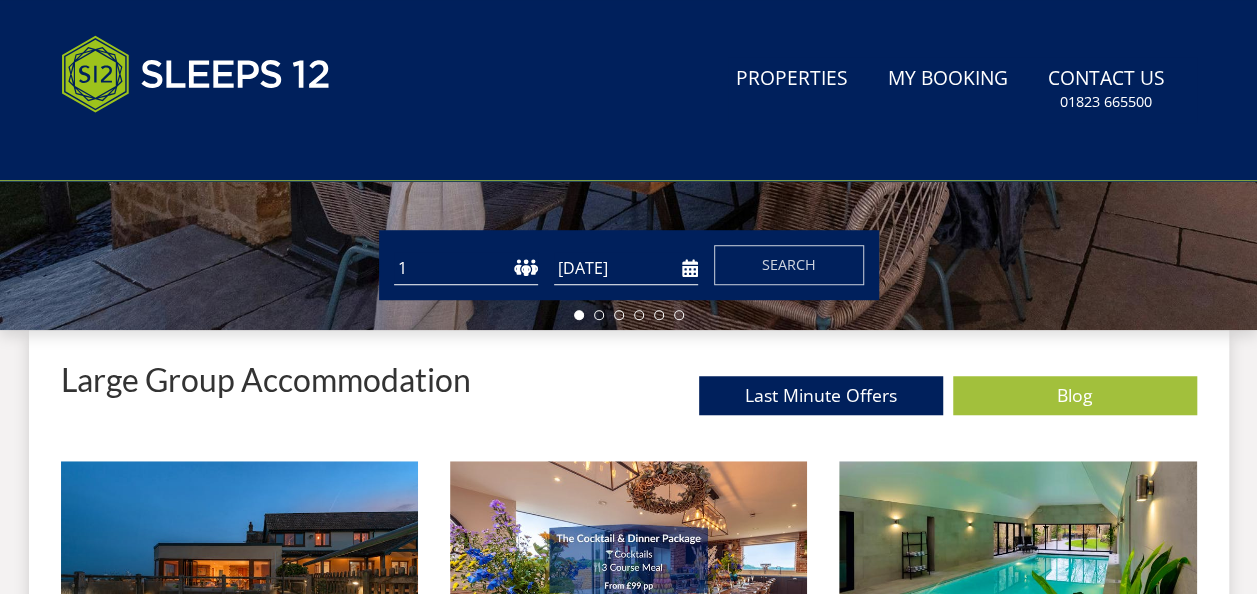 select on "12" 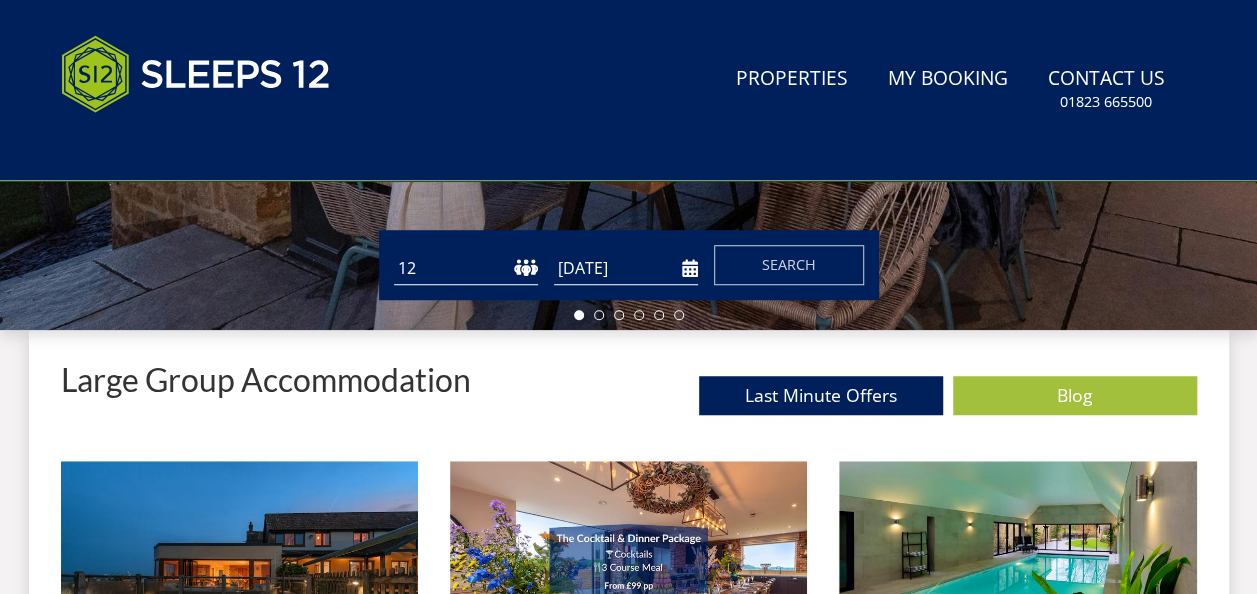 click on "1
2
3
4
5
6
7
8
9
10
11
12
13
14
15
16
17
18
19
20
21
22
23
24
25
26
27
28
29
30
31
32" at bounding box center (466, 268) 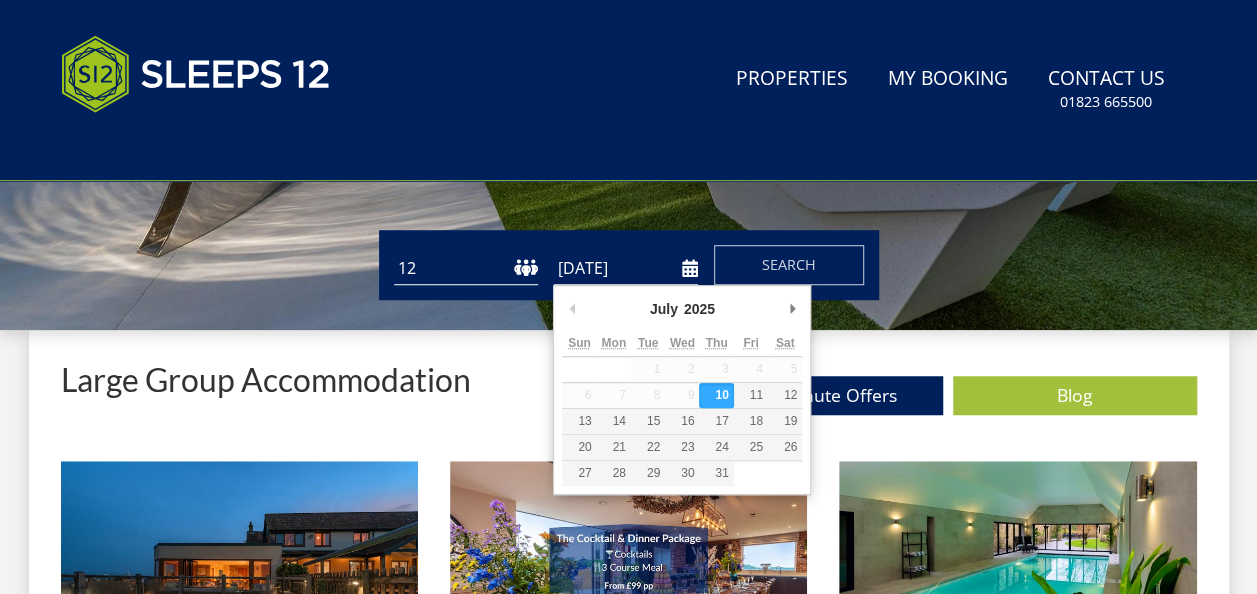 click on "[DATE]" at bounding box center [626, 268] 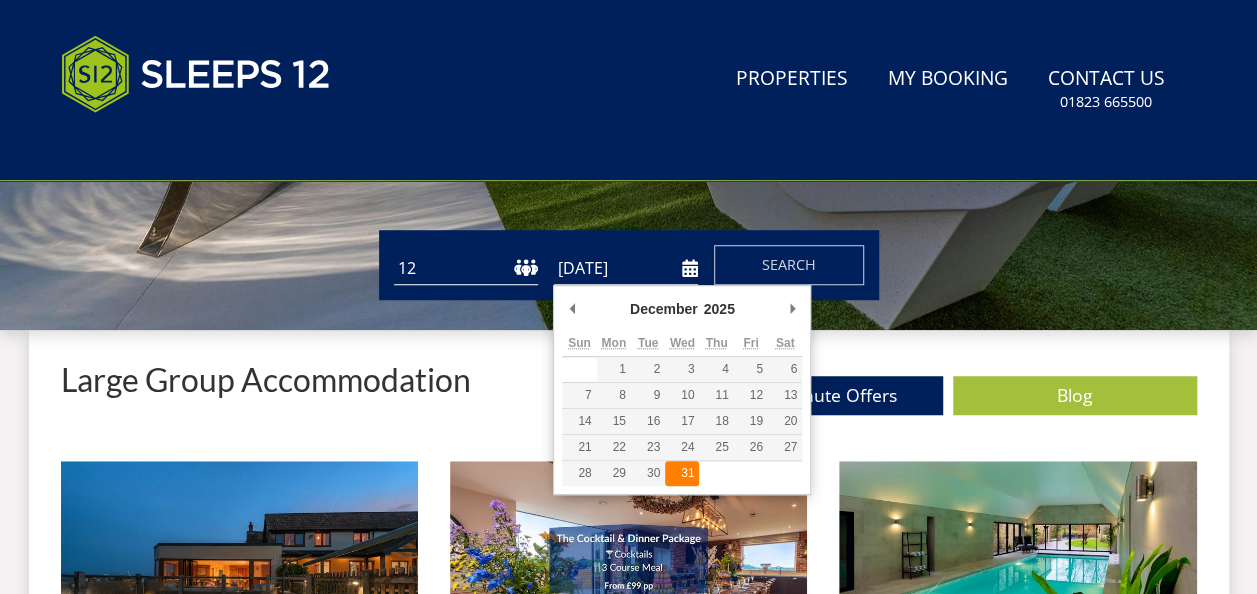 type on "[DATE]" 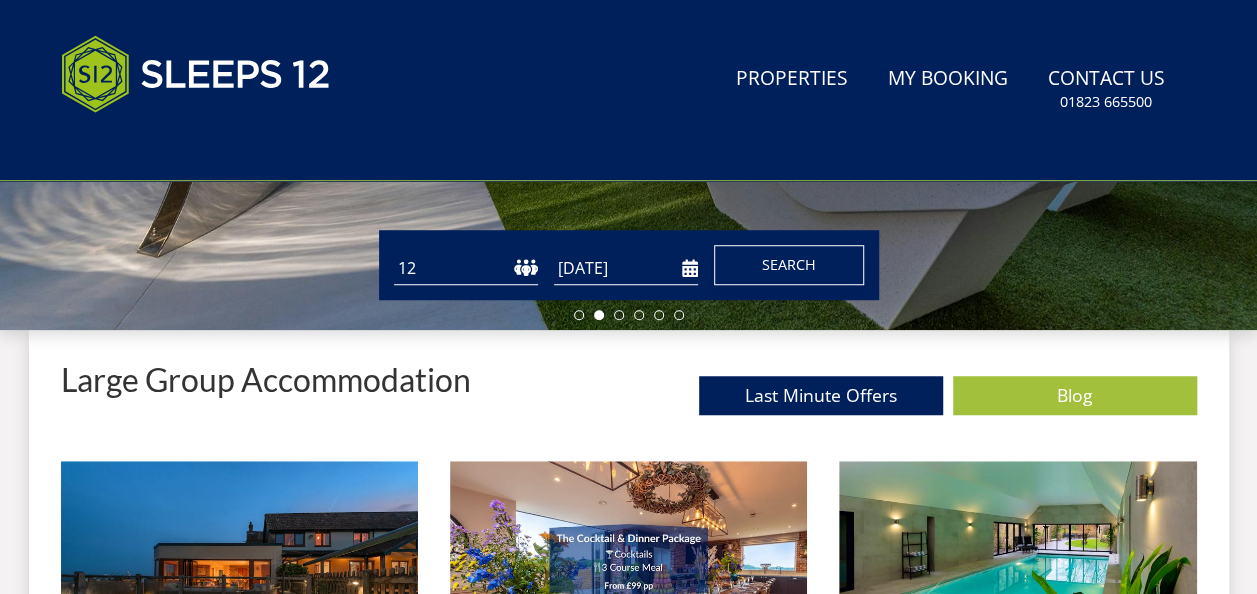 click on "Search" at bounding box center (789, 264) 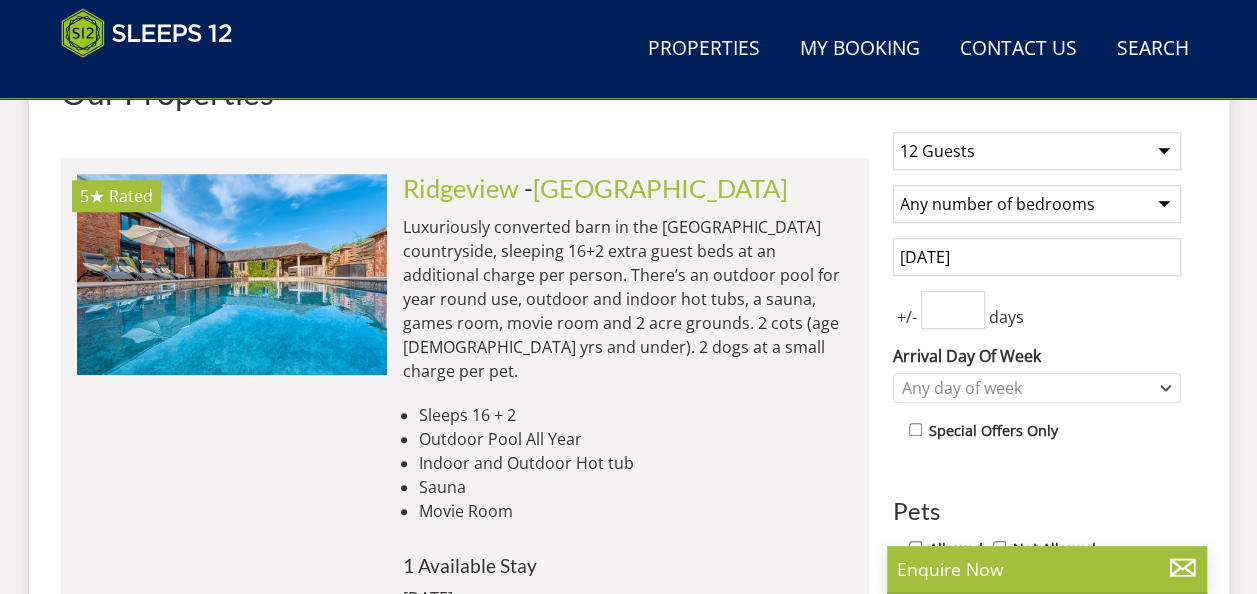 scroll, scrollTop: 785, scrollLeft: 0, axis: vertical 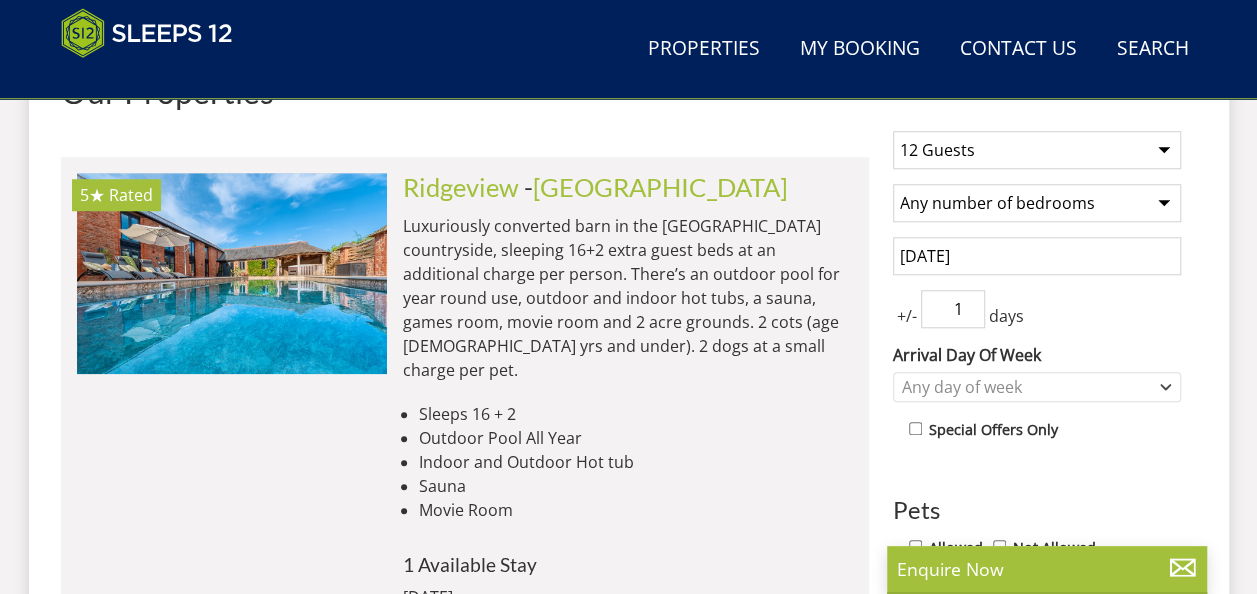 click on "1" at bounding box center (953, 309) 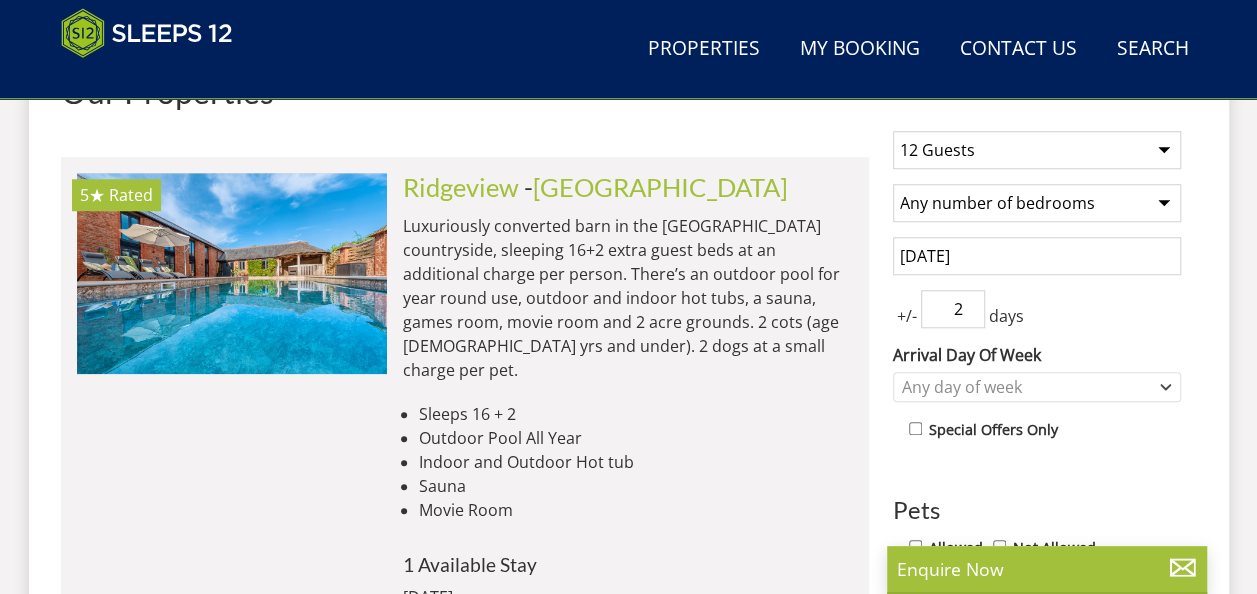 type on "2" 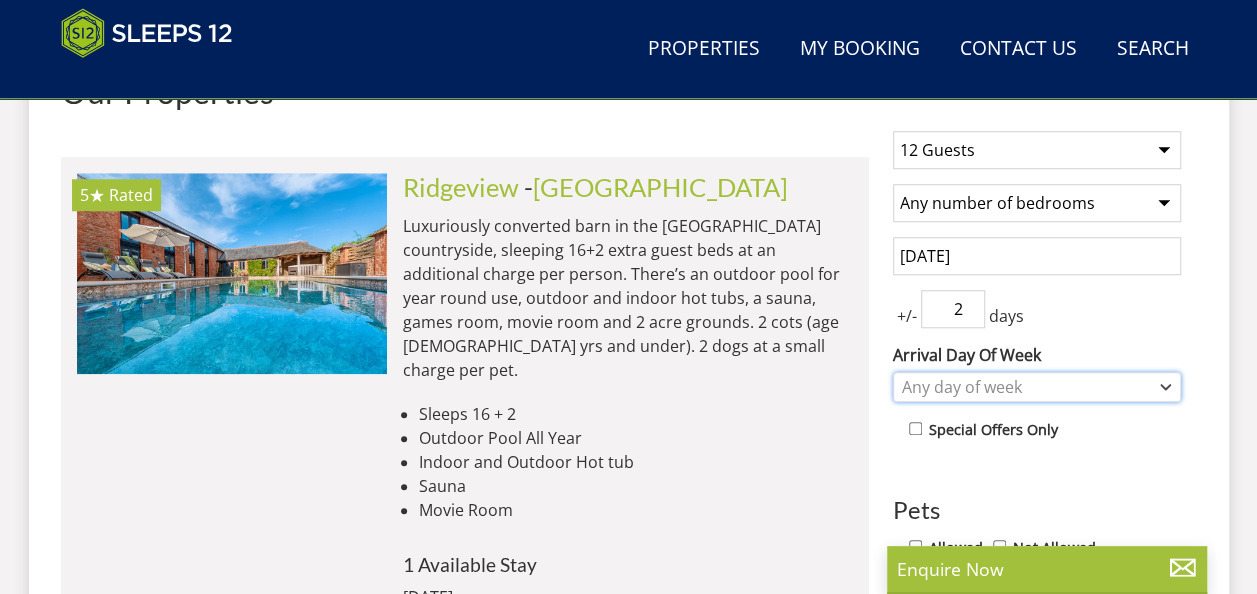 click 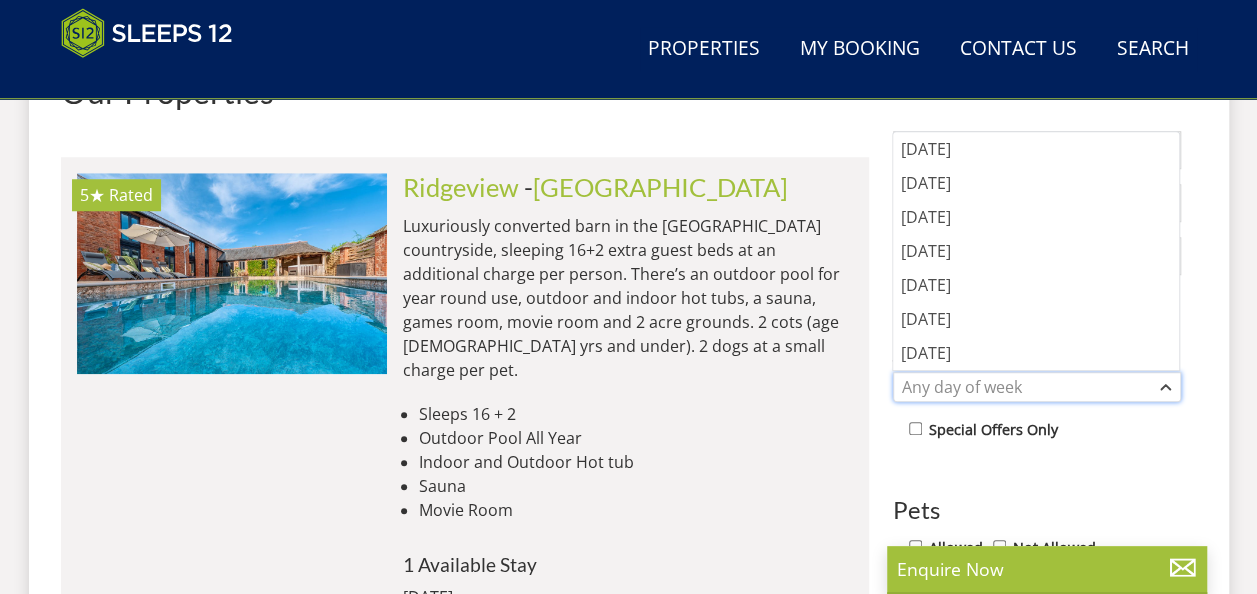 click 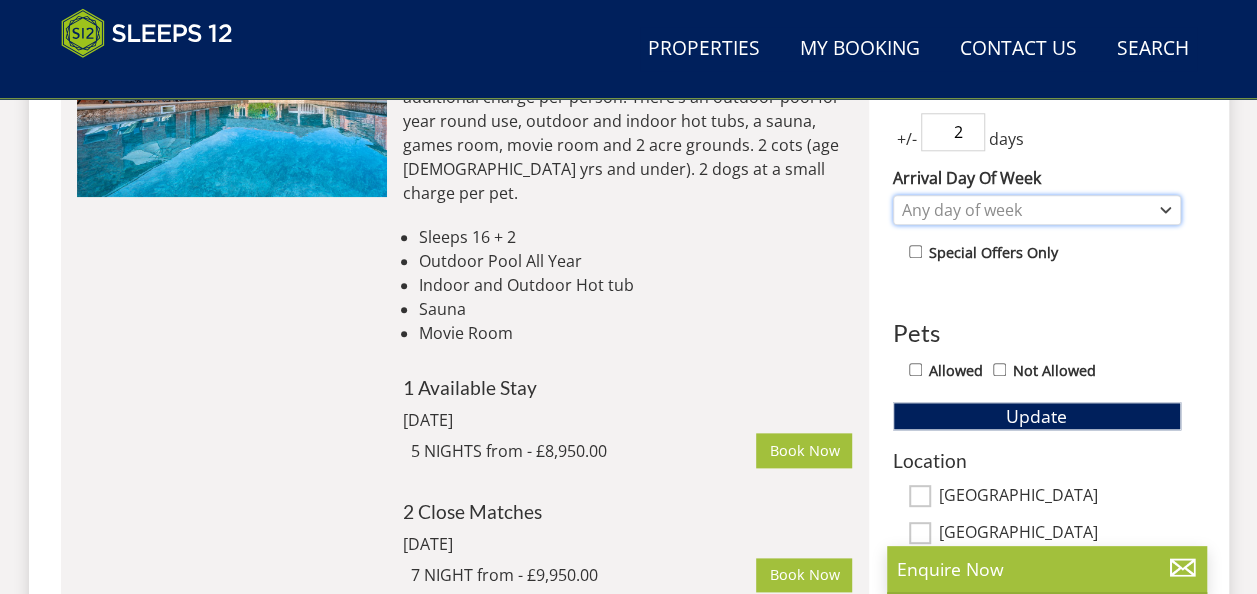 scroll, scrollTop: 963, scrollLeft: 0, axis: vertical 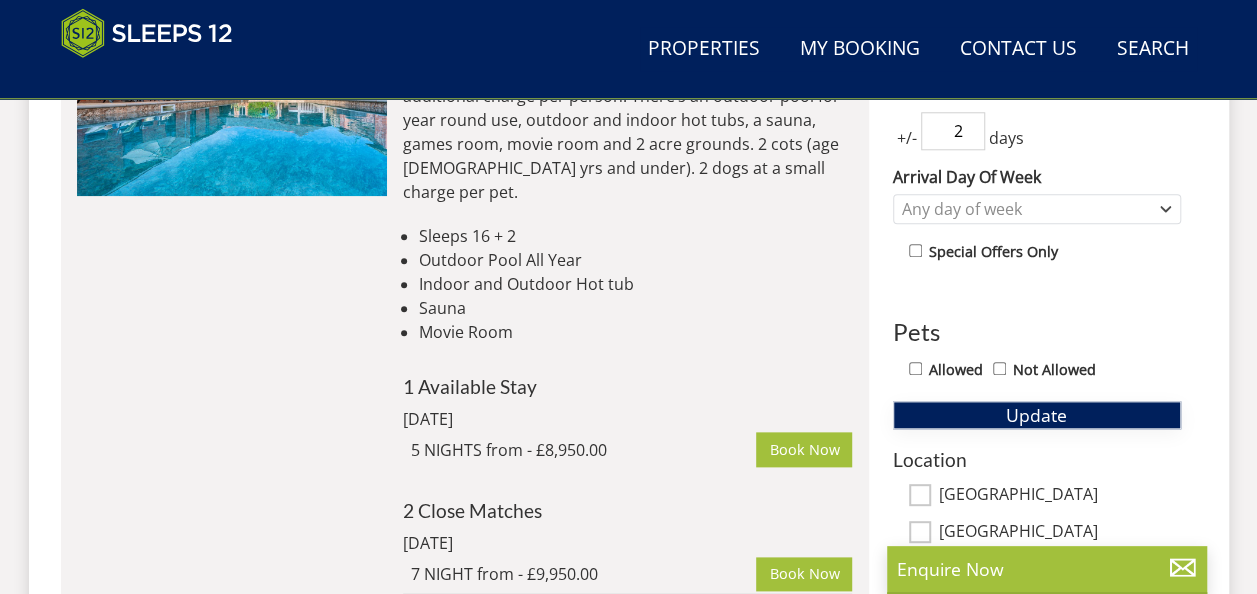 click on "Update" at bounding box center (1037, 415) 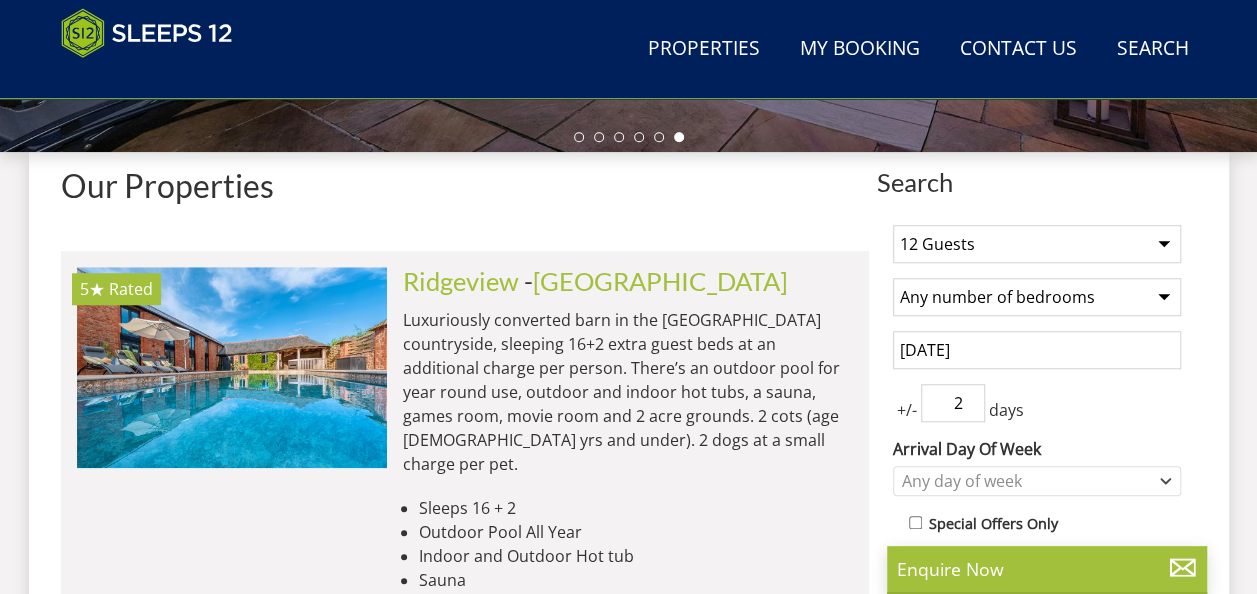 scroll, scrollTop: 690, scrollLeft: 0, axis: vertical 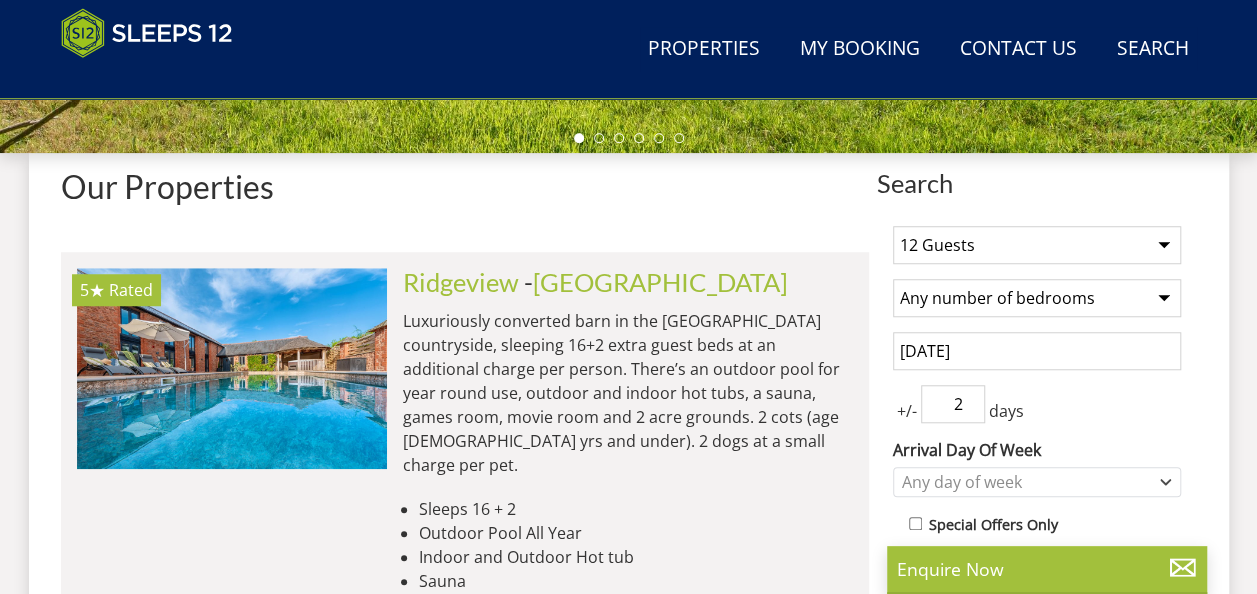 select on "12" 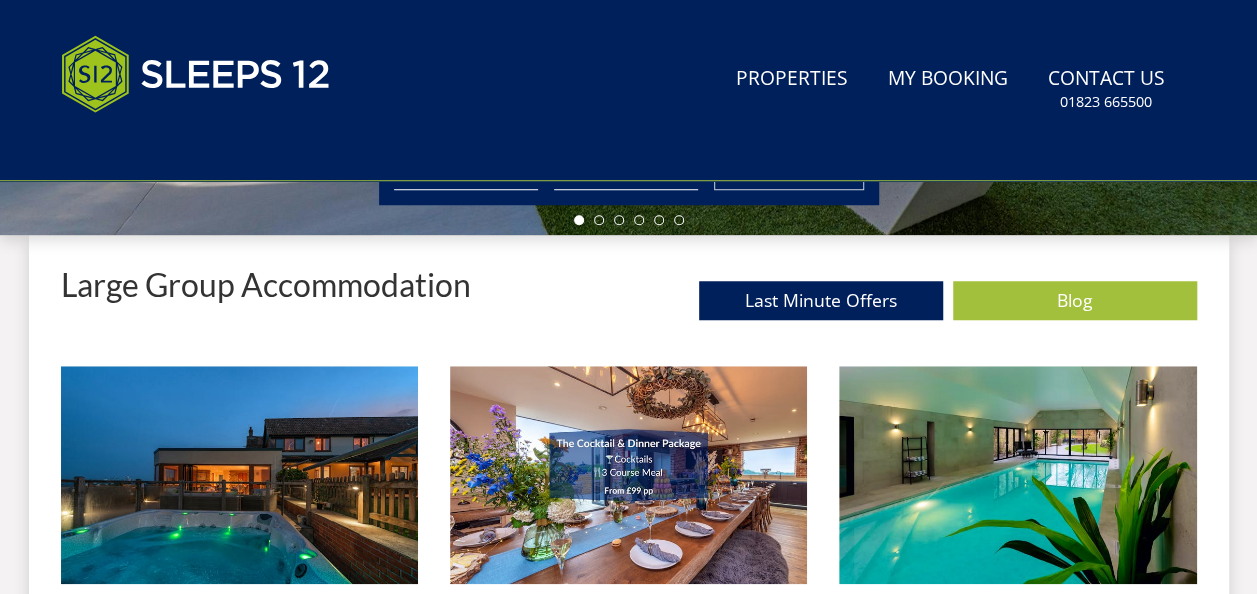 scroll, scrollTop: 0, scrollLeft: 0, axis: both 